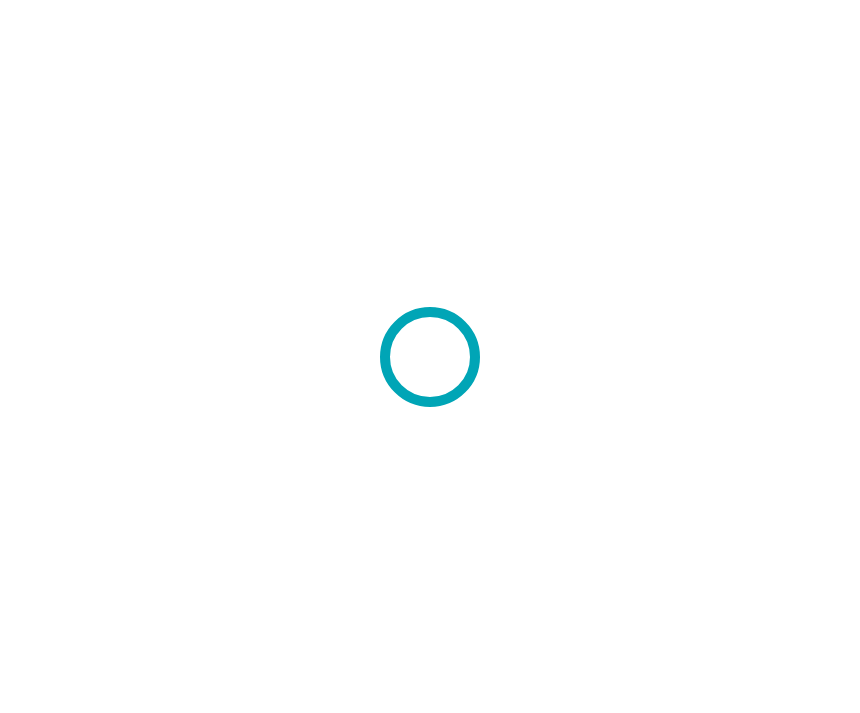 scroll, scrollTop: 0, scrollLeft: 0, axis: both 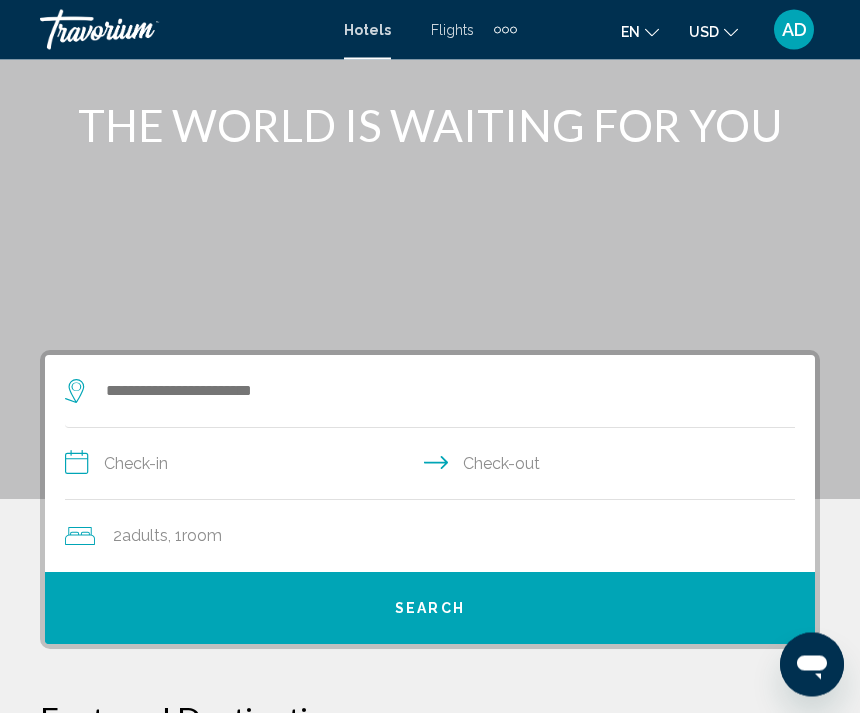 click at bounding box center [513, 30] 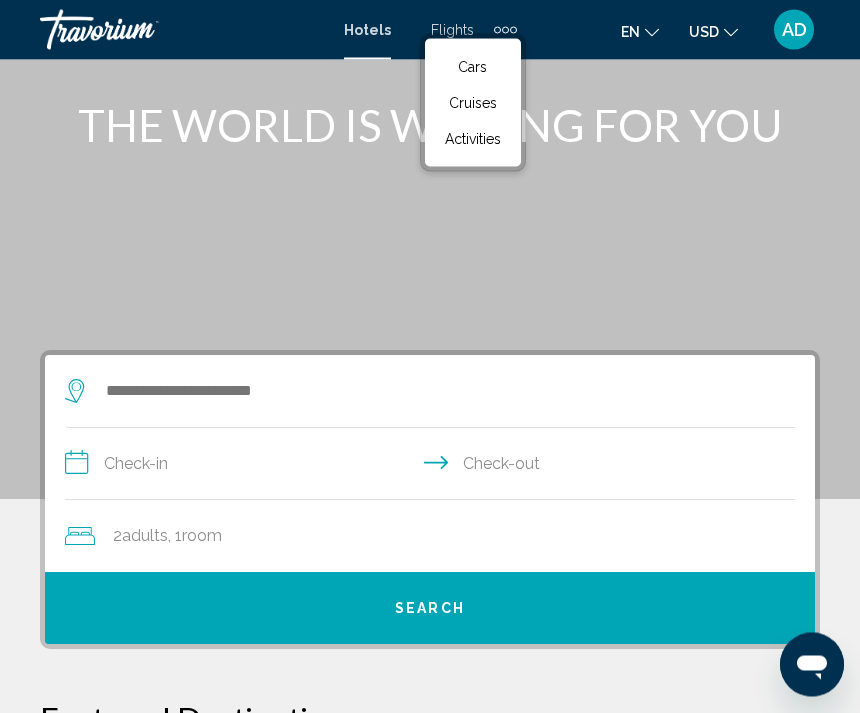 scroll, scrollTop: 101, scrollLeft: 0, axis: vertical 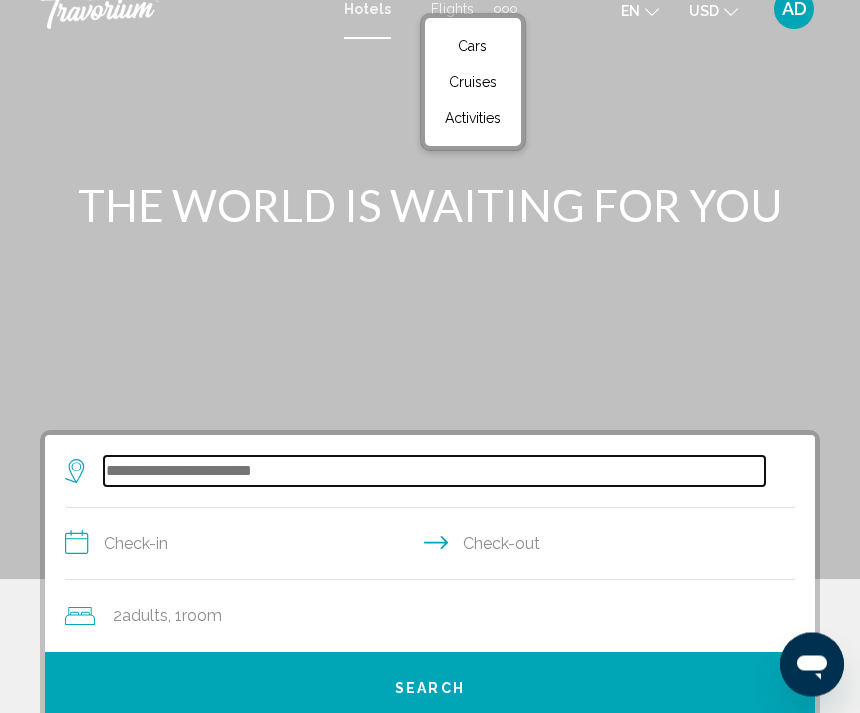 click at bounding box center (434, 472) 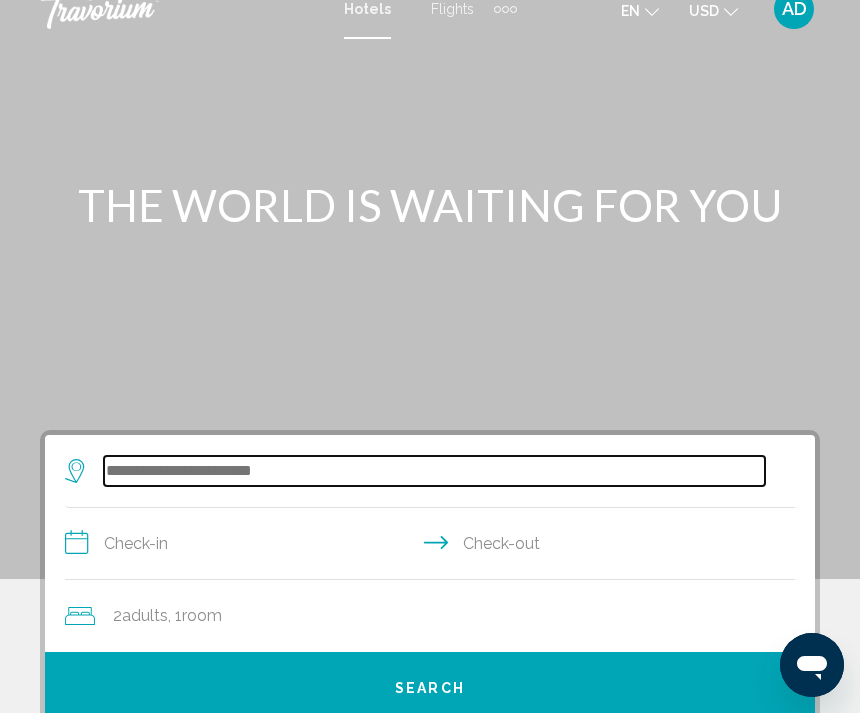 scroll, scrollTop: 20, scrollLeft: 0, axis: vertical 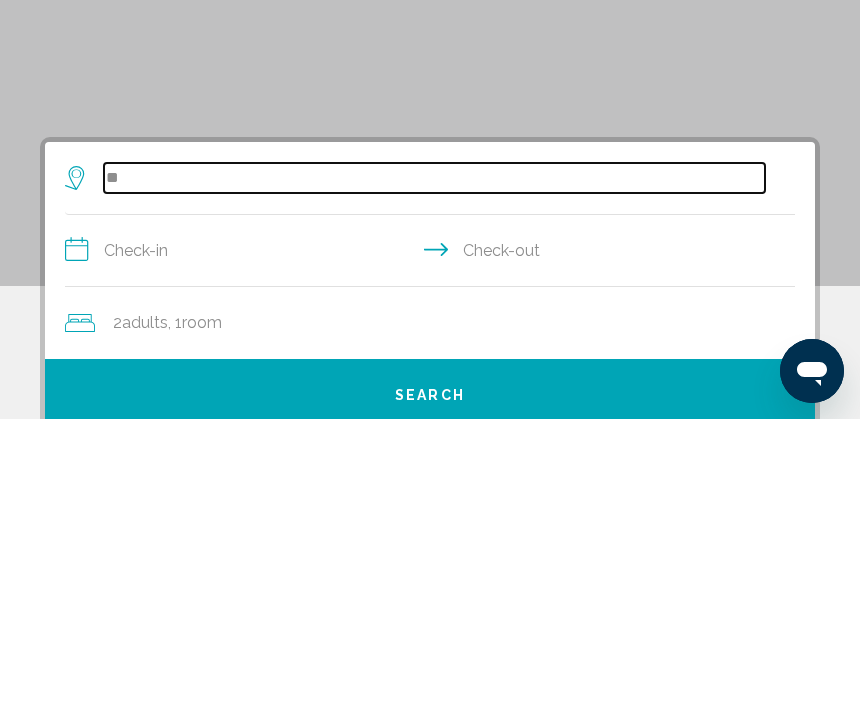 type on "*" 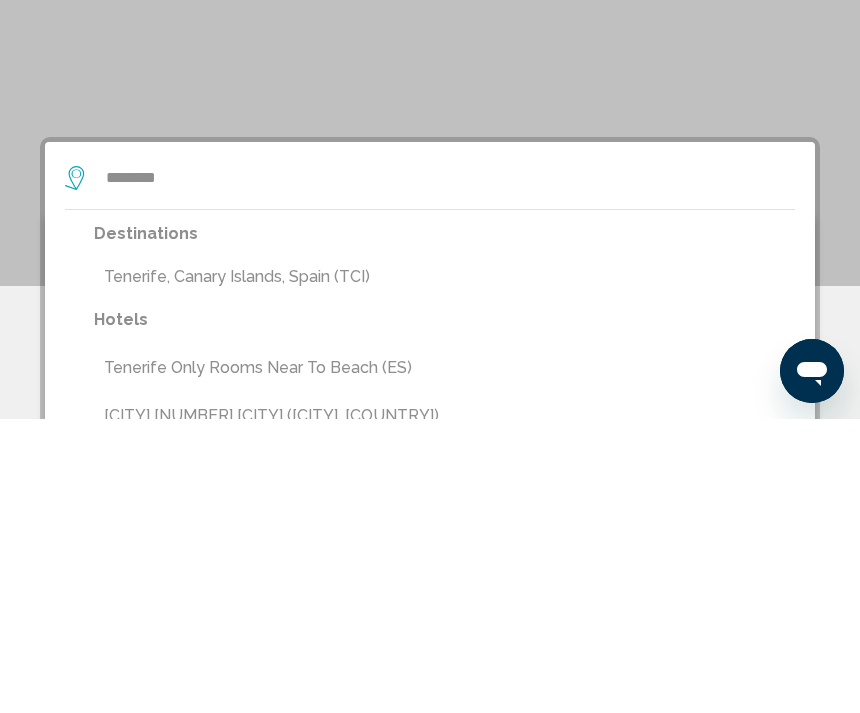 click on "Tenerife, Canary Islands, Spain (TCI)" at bounding box center [444, 571] 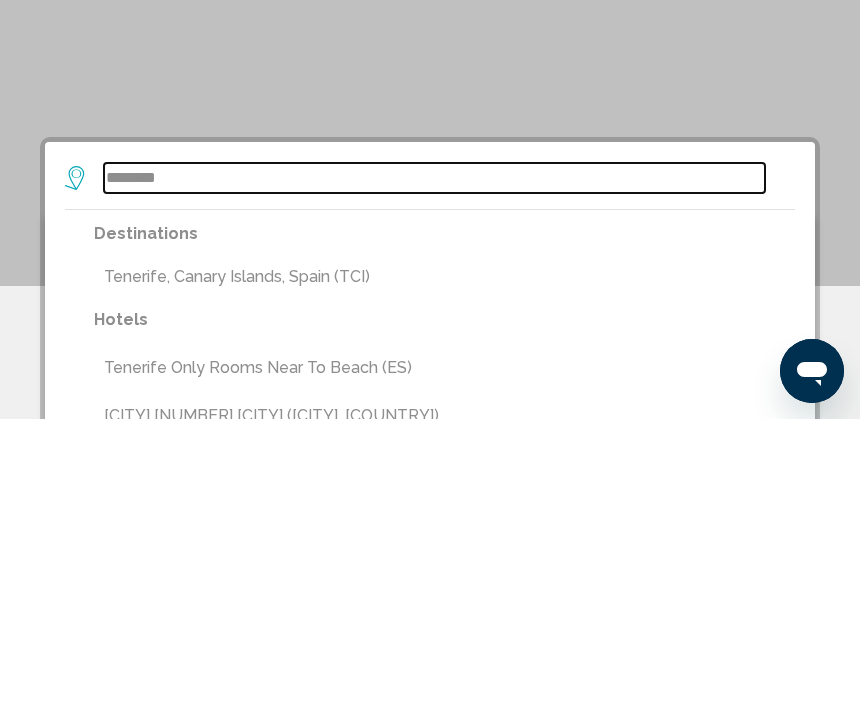 type on "**********" 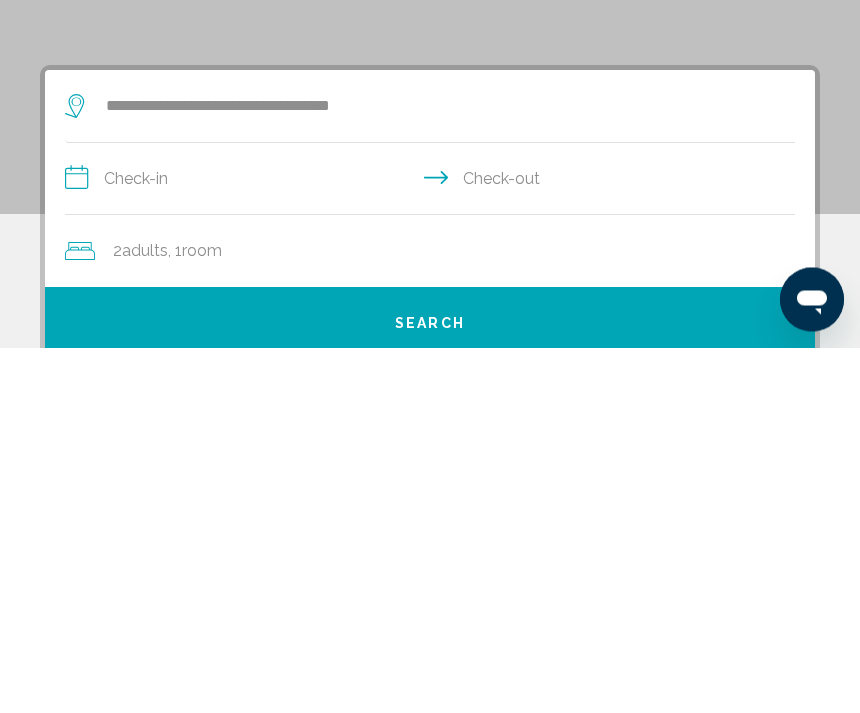 click on "**********" at bounding box center [434, 547] 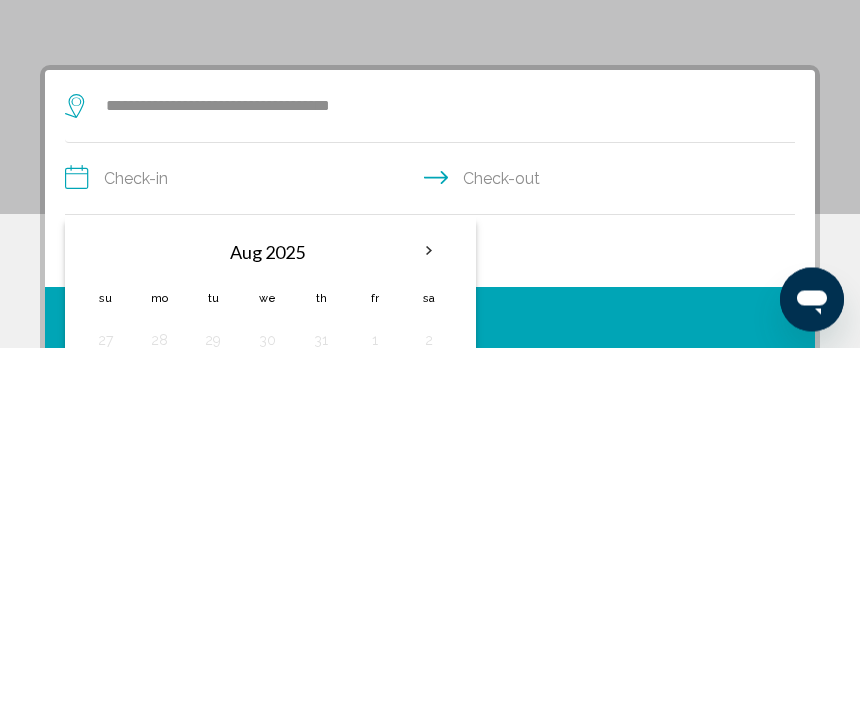 scroll, scrollTop: 386, scrollLeft: 0, axis: vertical 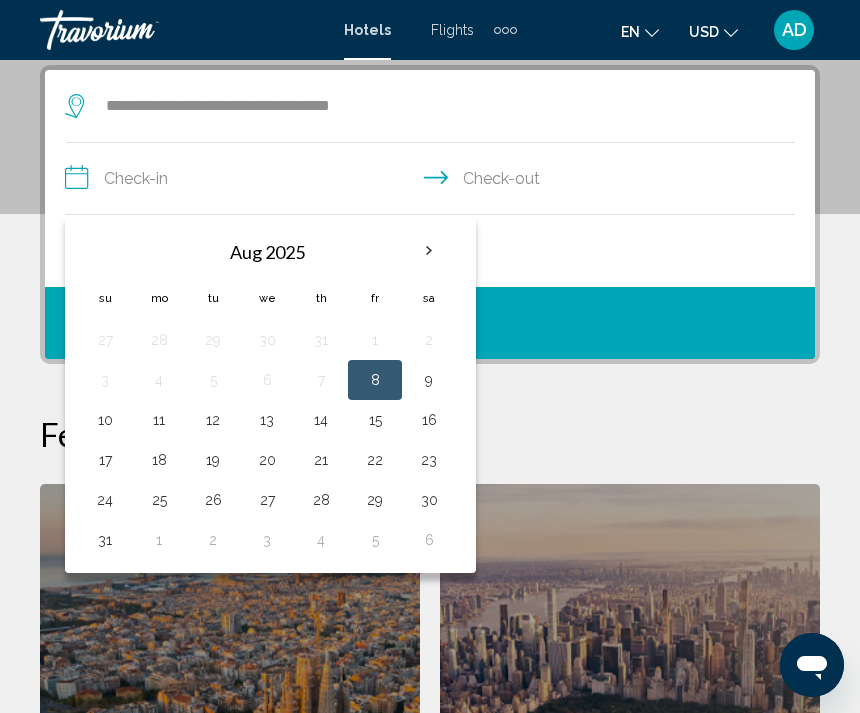 click on "19" at bounding box center (213, 460) 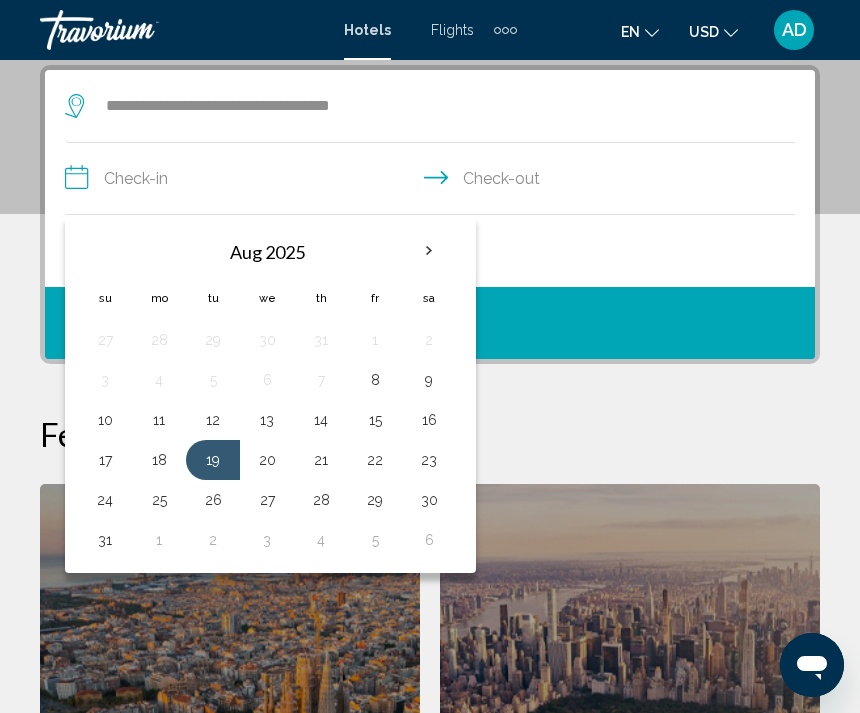 click on "23" at bounding box center (429, 460) 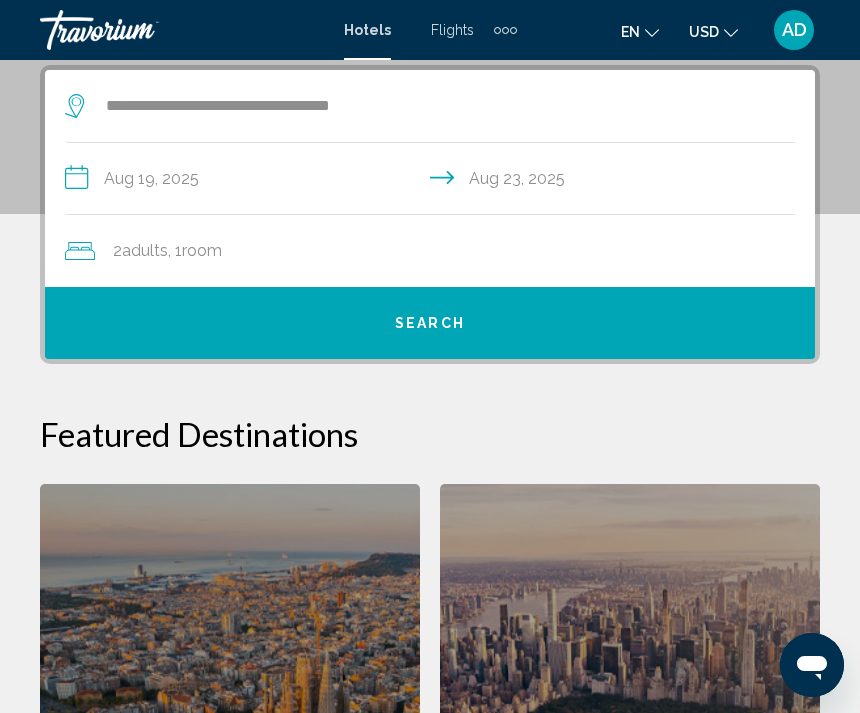 click on "Search" at bounding box center (430, 323) 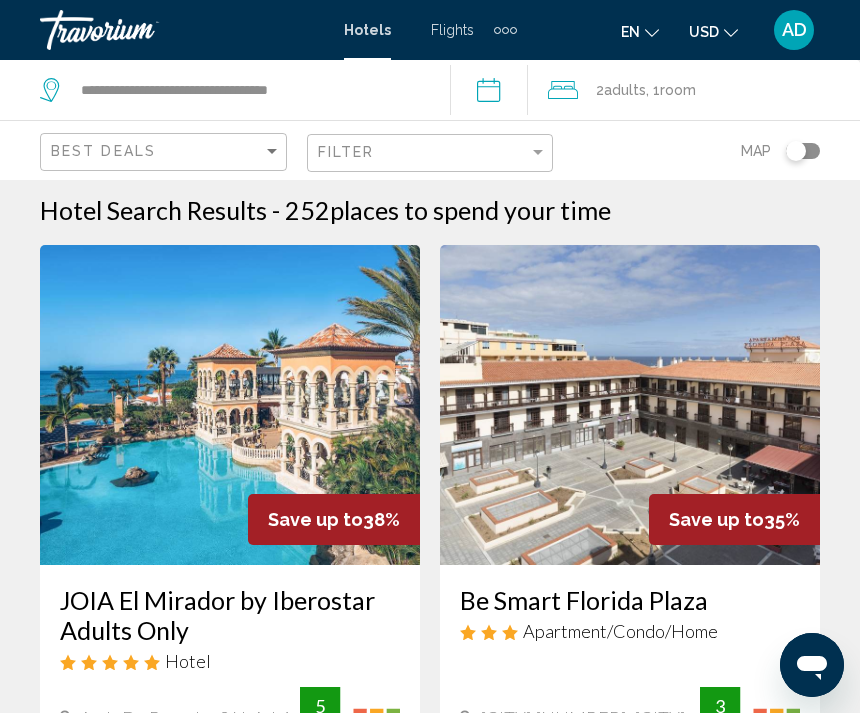 scroll, scrollTop: 0, scrollLeft: 0, axis: both 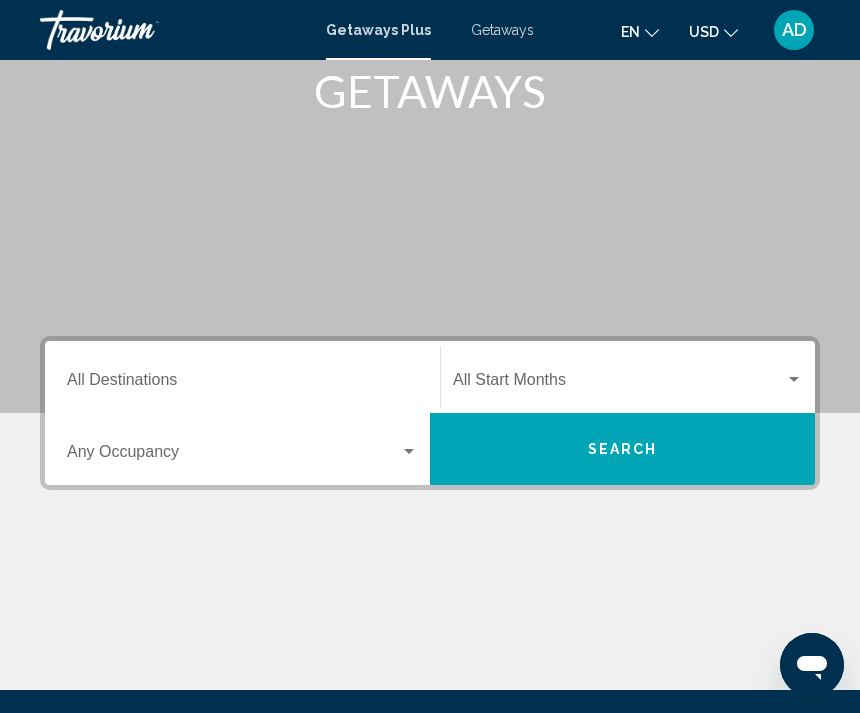click on "Destination All Destinations" at bounding box center [242, 384] 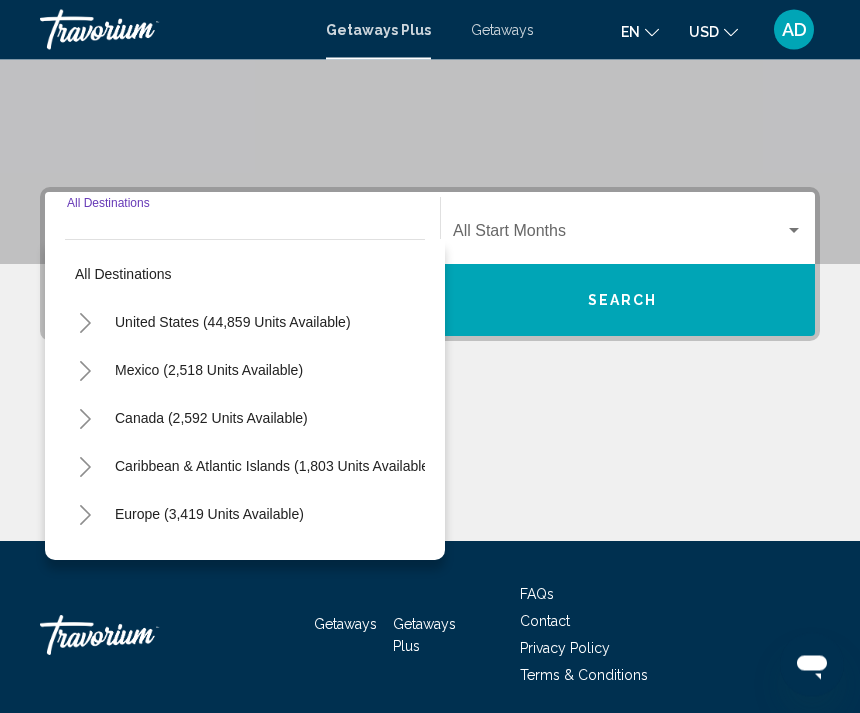 scroll, scrollTop: 345, scrollLeft: 0, axis: vertical 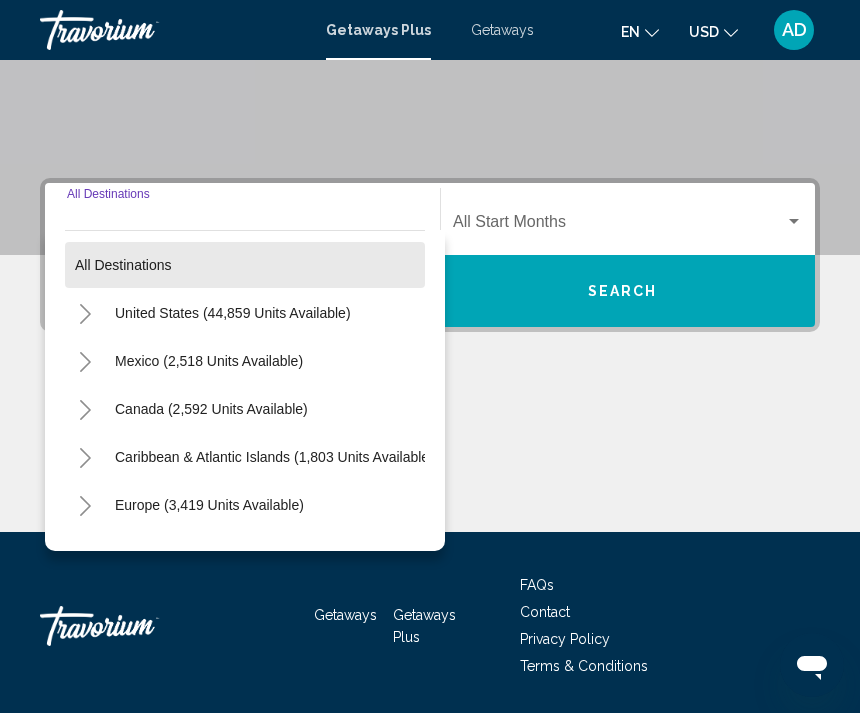 click on "All destinations" at bounding box center (245, 265) 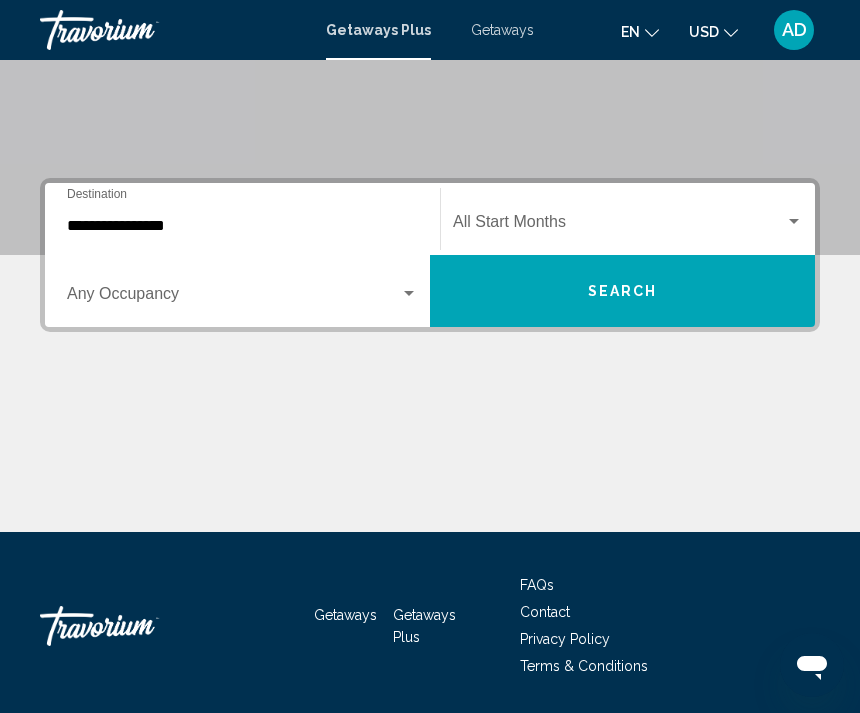 click on "**********" at bounding box center [242, 226] 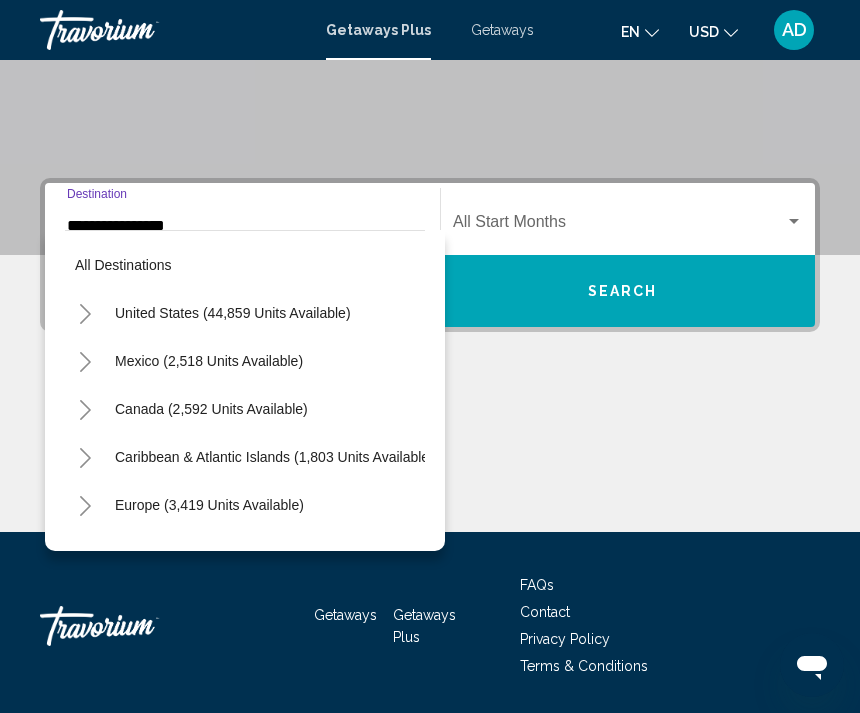 click on "Mexico (2,518 units available)" at bounding box center (211, 409) 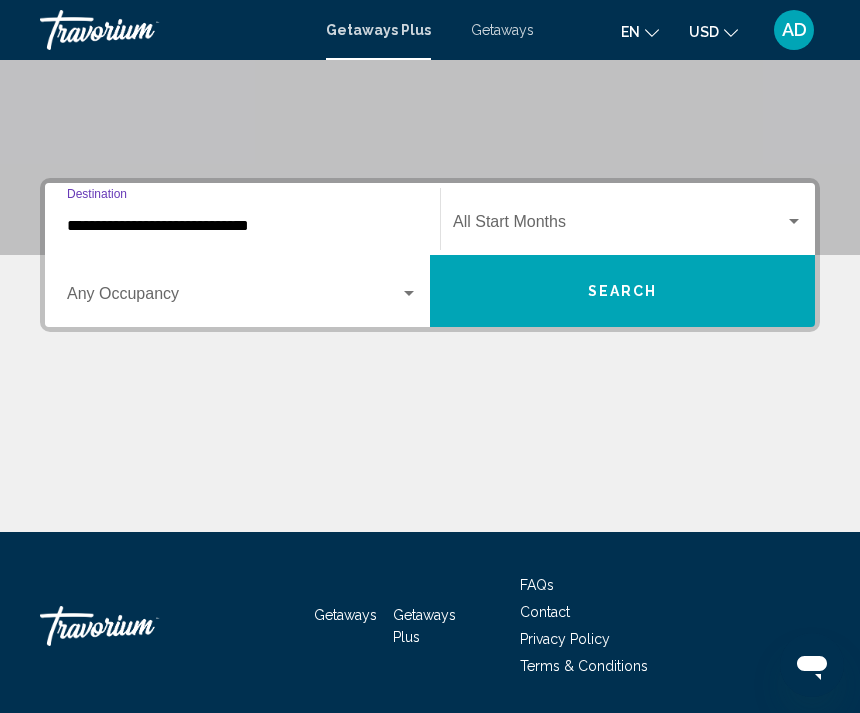 click on "Start Month All Start Months" 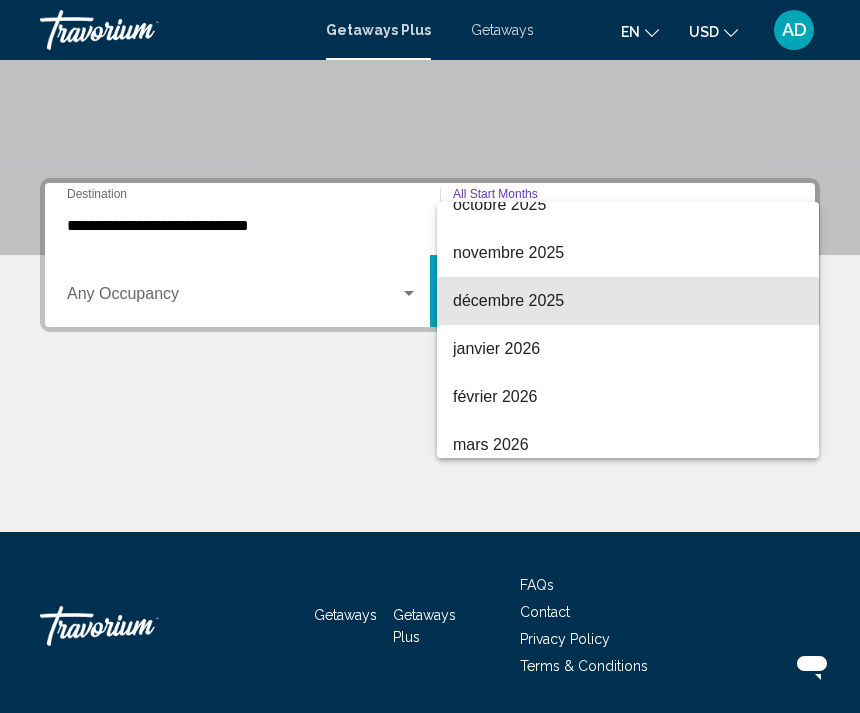 scroll, scrollTop: 161, scrollLeft: 0, axis: vertical 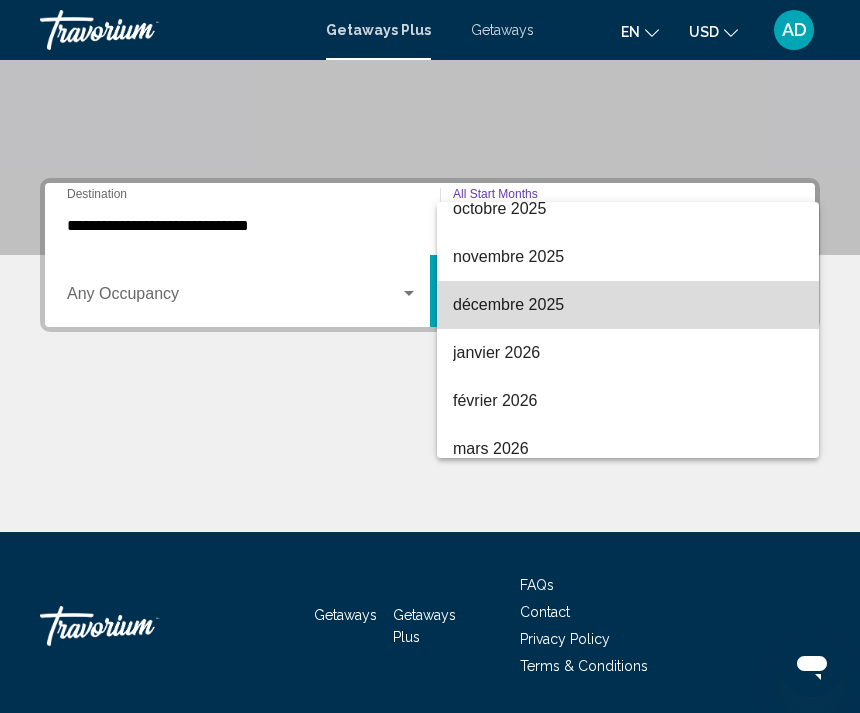 click on "décembre 2025" at bounding box center (628, 305) 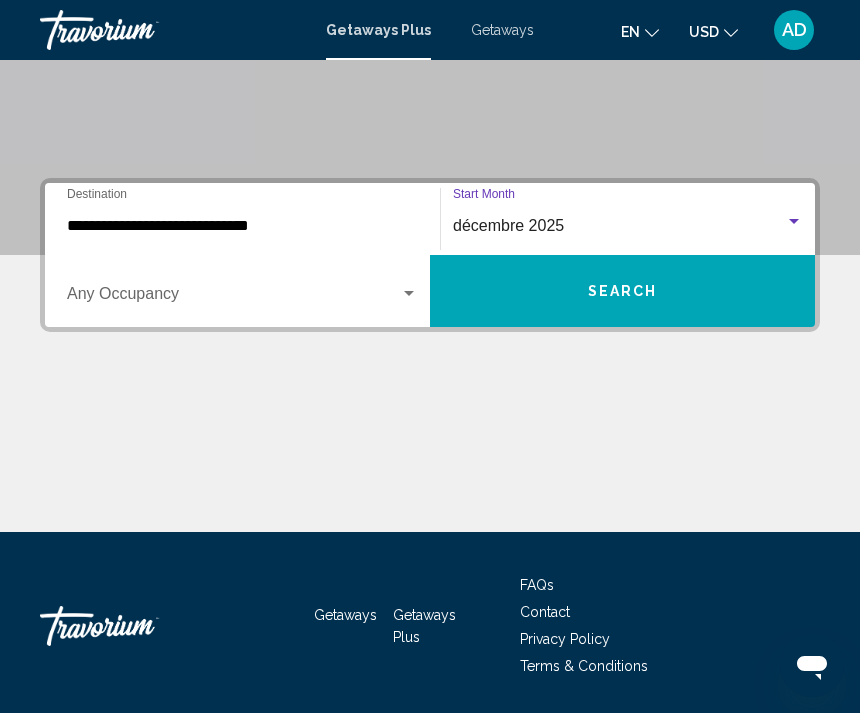 click at bounding box center (233, 298) 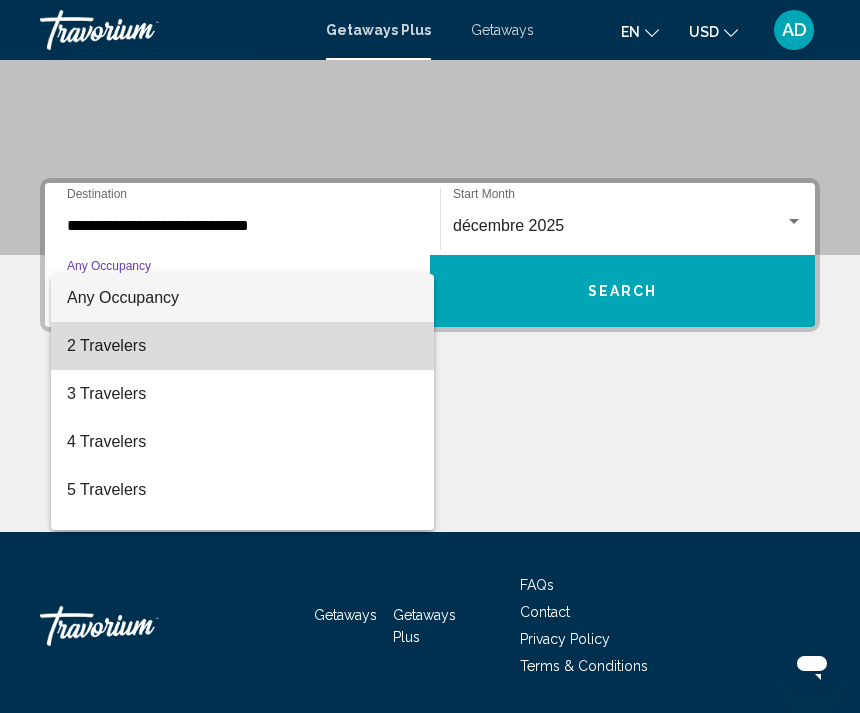 click on "2 Travelers" at bounding box center (242, 346) 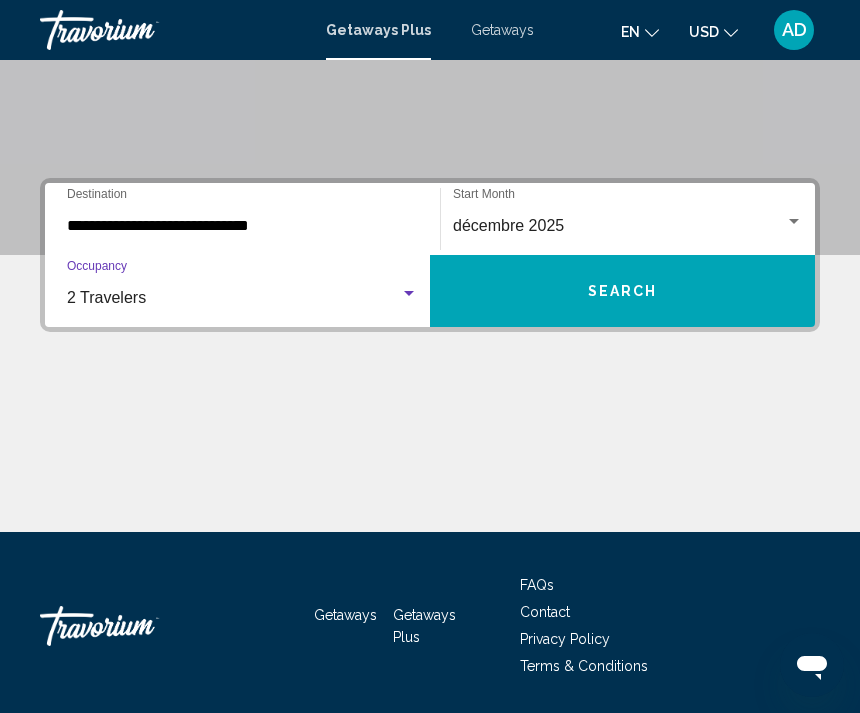 click on "Search" at bounding box center [622, 291] 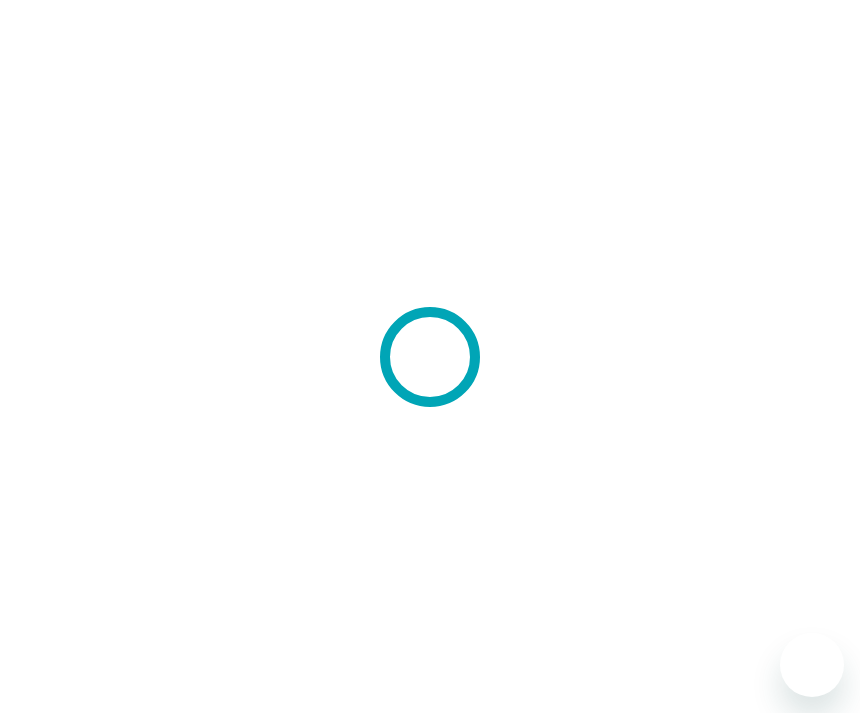 scroll, scrollTop: 0, scrollLeft: 0, axis: both 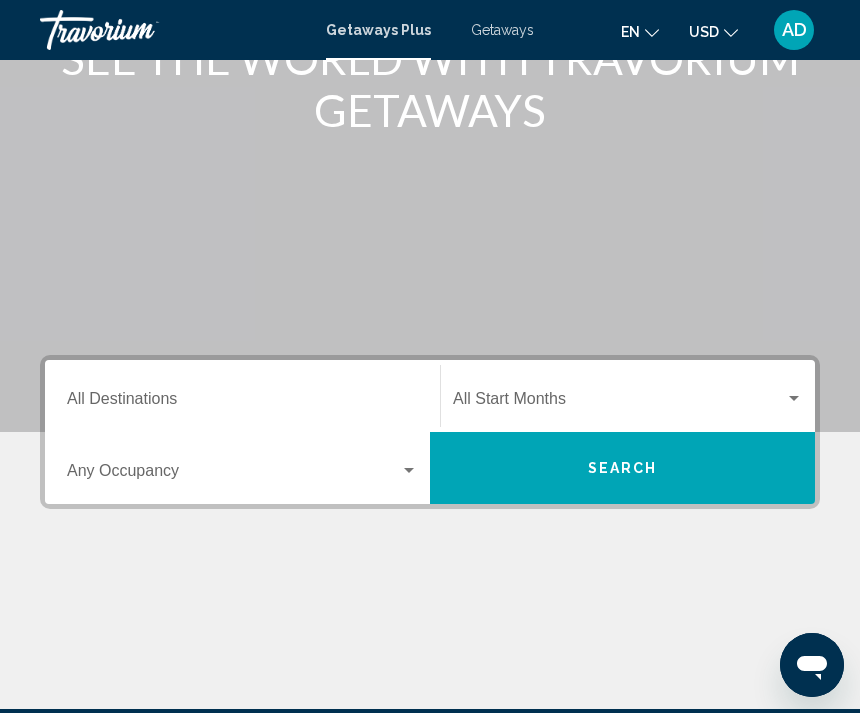 click at bounding box center [619, 403] 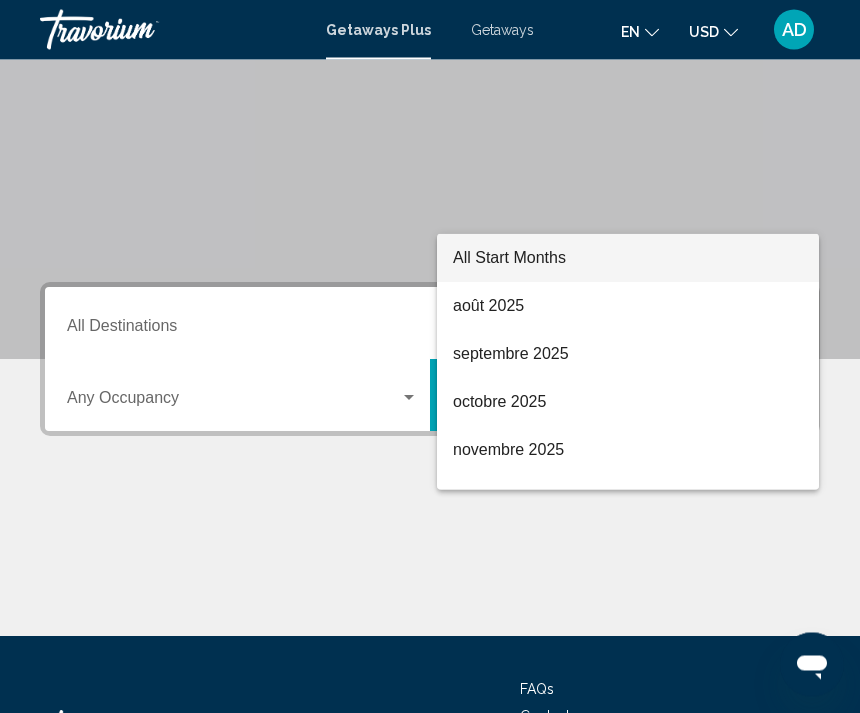 scroll, scrollTop: 345, scrollLeft: 0, axis: vertical 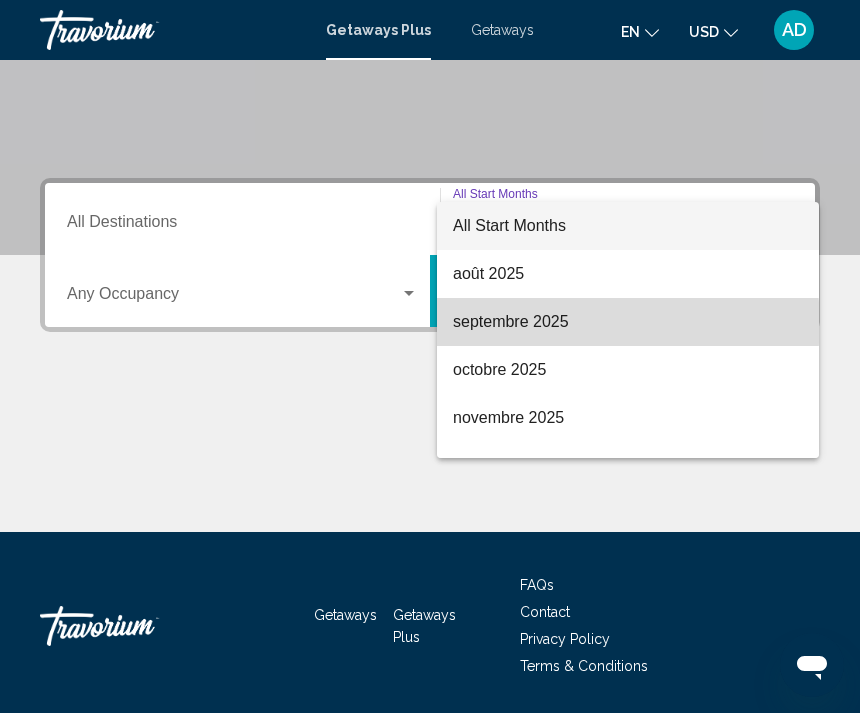 click on "septembre 2025" at bounding box center [628, 322] 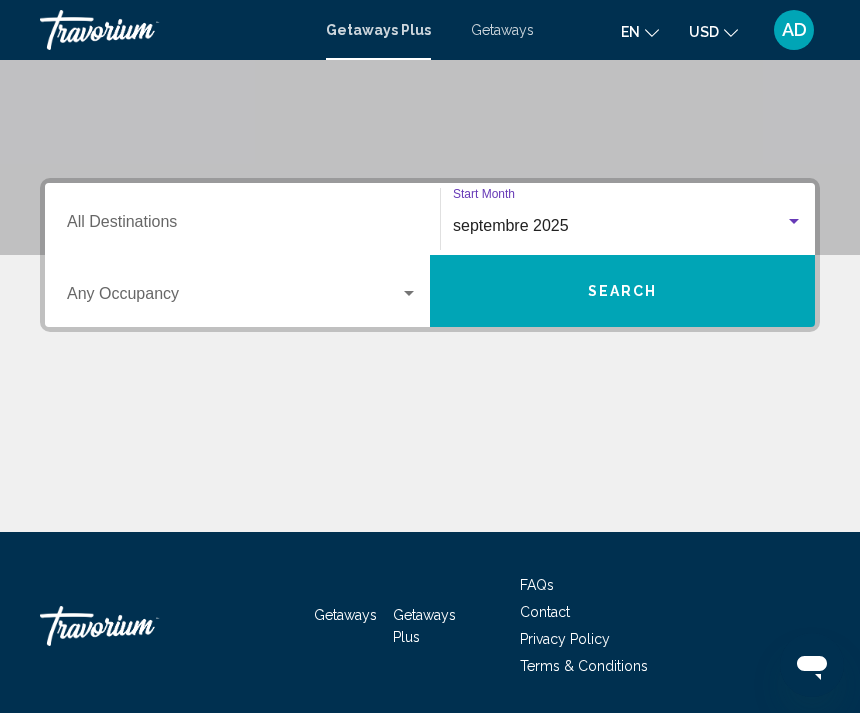 click on "Destination All Destinations" at bounding box center (242, 226) 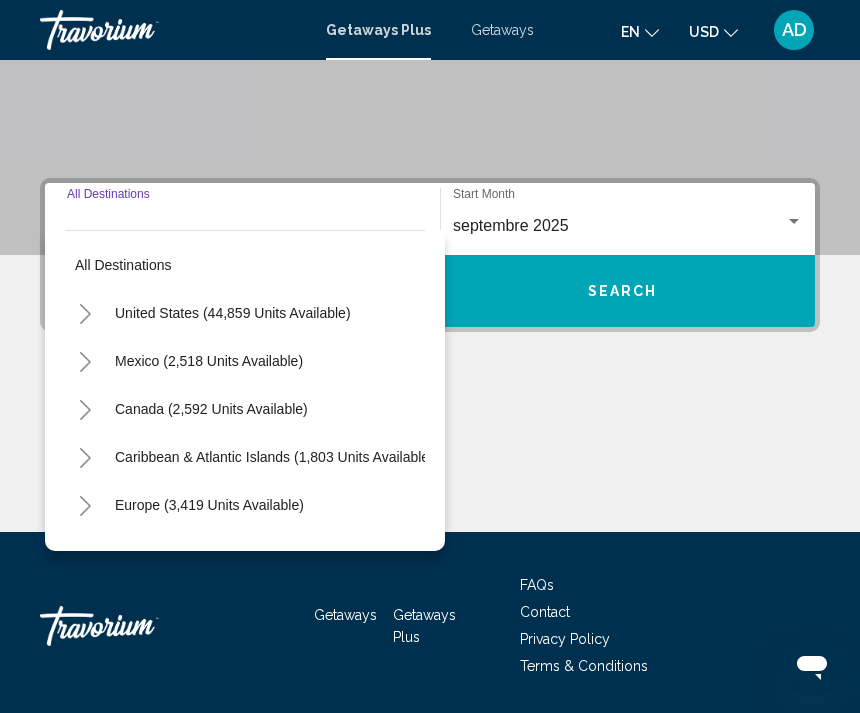 click on "Mexico (2,518 units available)" at bounding box center [211, 409] 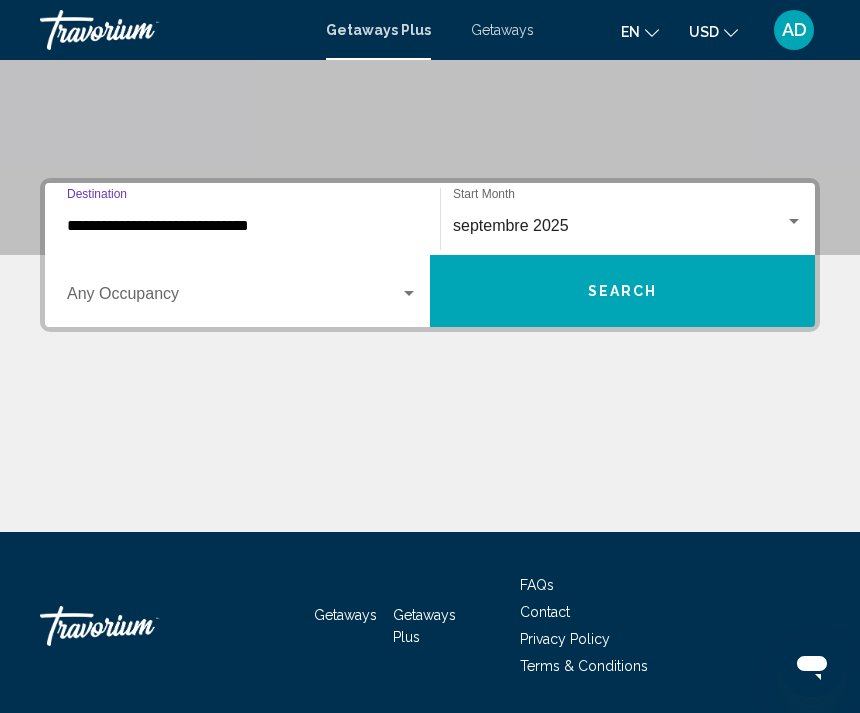 click at bounding box center [233, 298] 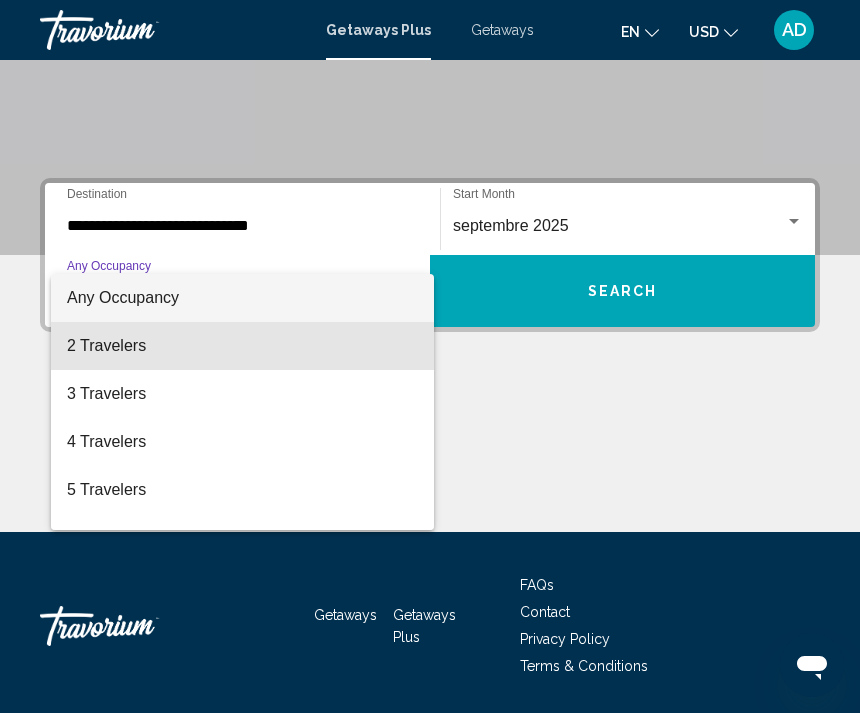 click on "2 Travelers" at bounding box center [242, 346] 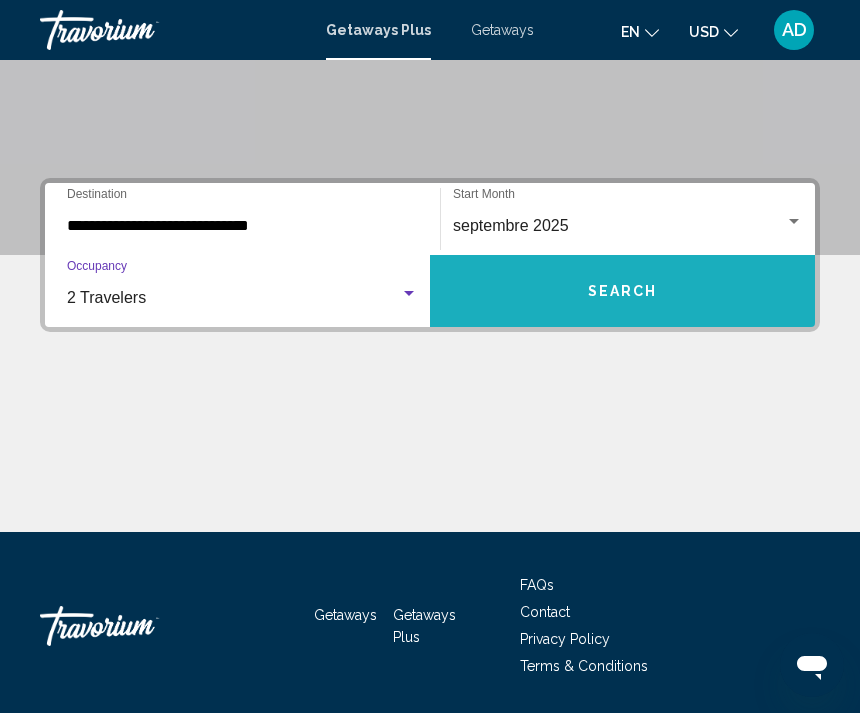 click on "Search" at bounding box center (623, 292) 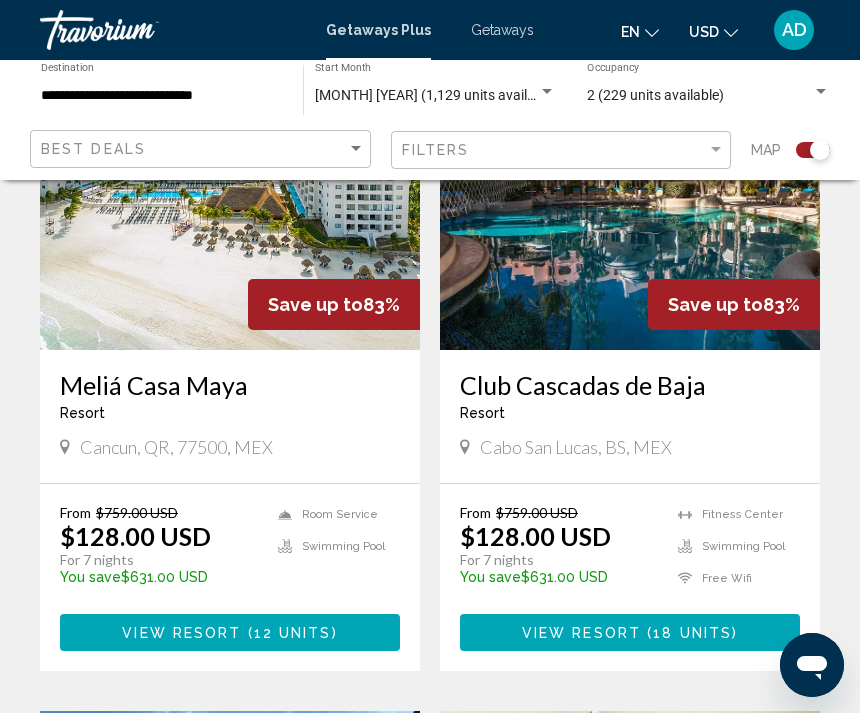 scroll, scrollTop: 654, scrollLeft: 0, axis: vertical 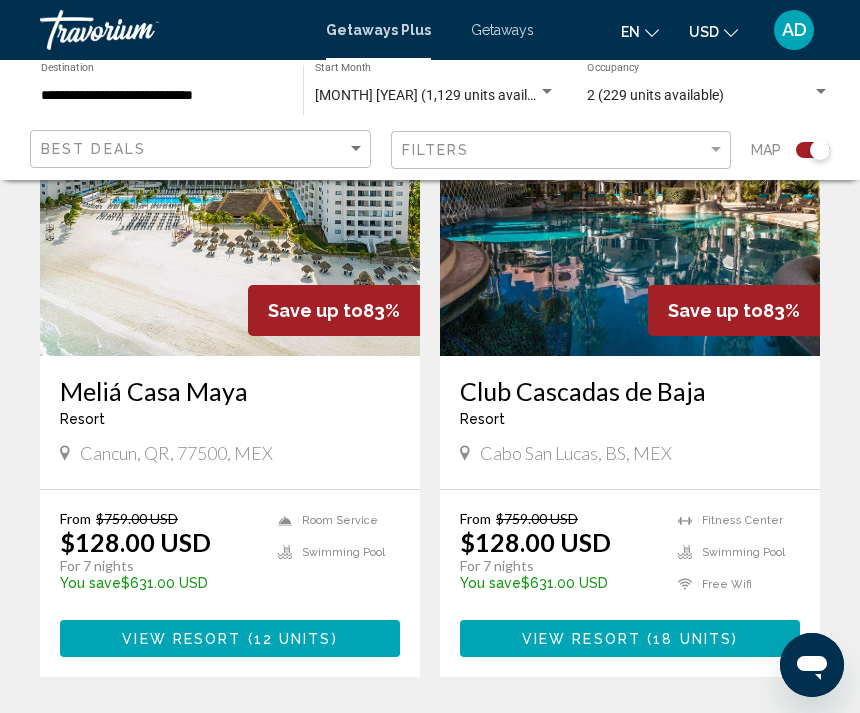 click on "View Resort    ( 12 units )" at bounding box center (230, 638) 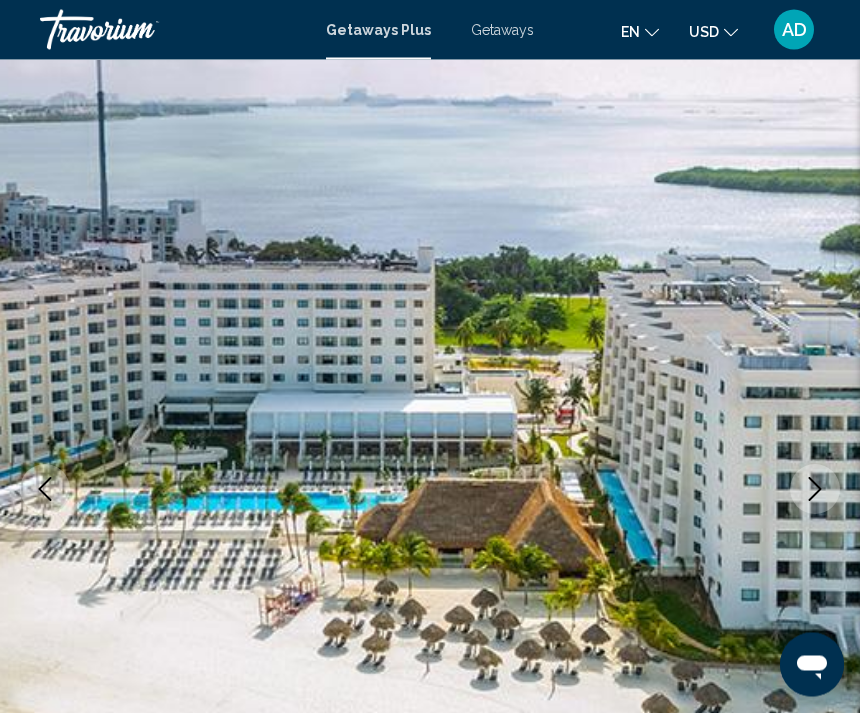 scroll, scrollTop: 0, scrollLeft: 0, axis: both 